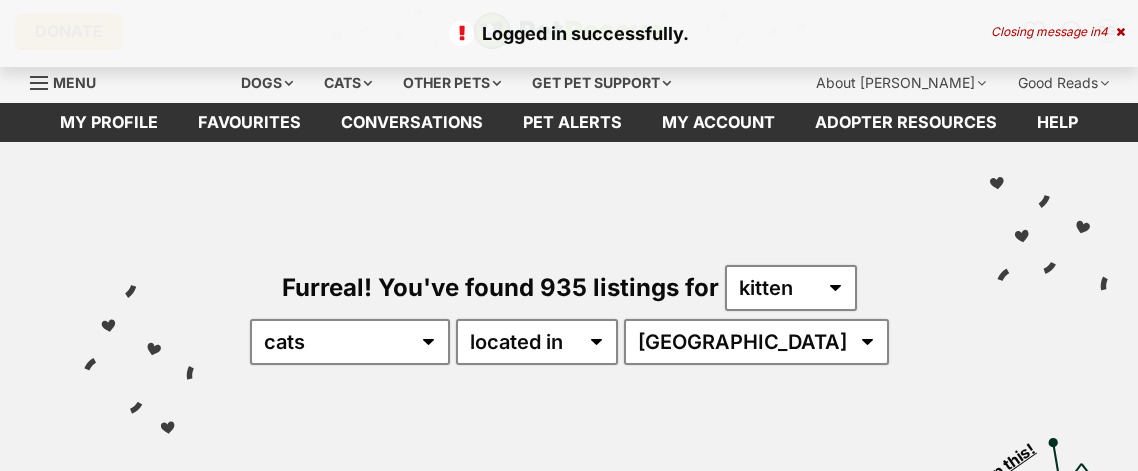 scroll, scrollTop: 0, scrollLeft: 0, axis: both 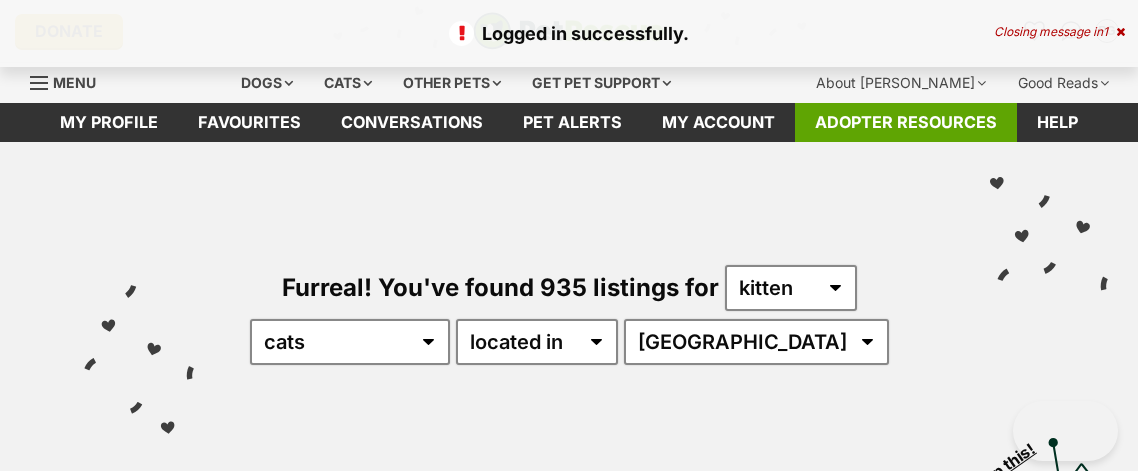 click at bounding box center [1120, 32] 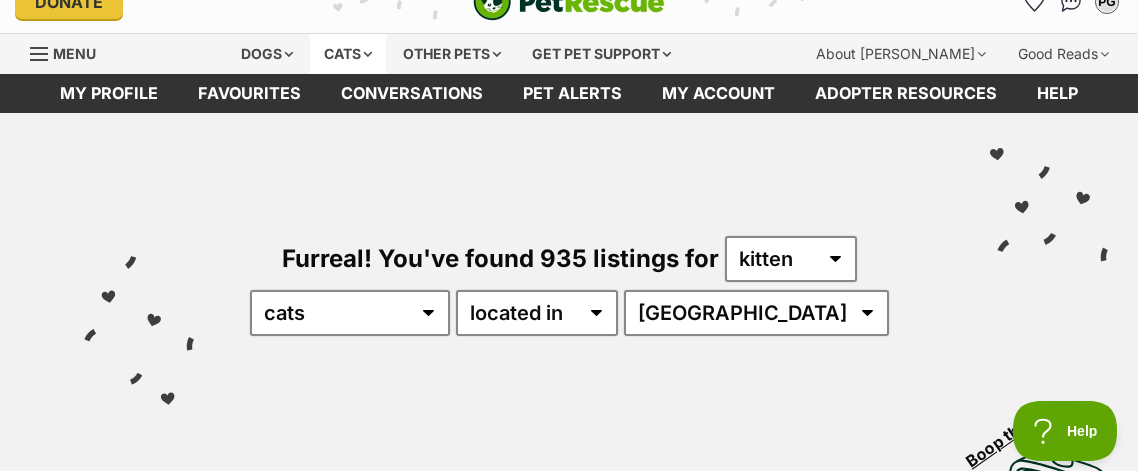 scroll, scrollTop: 0, scrollLeft: 0, axis: both 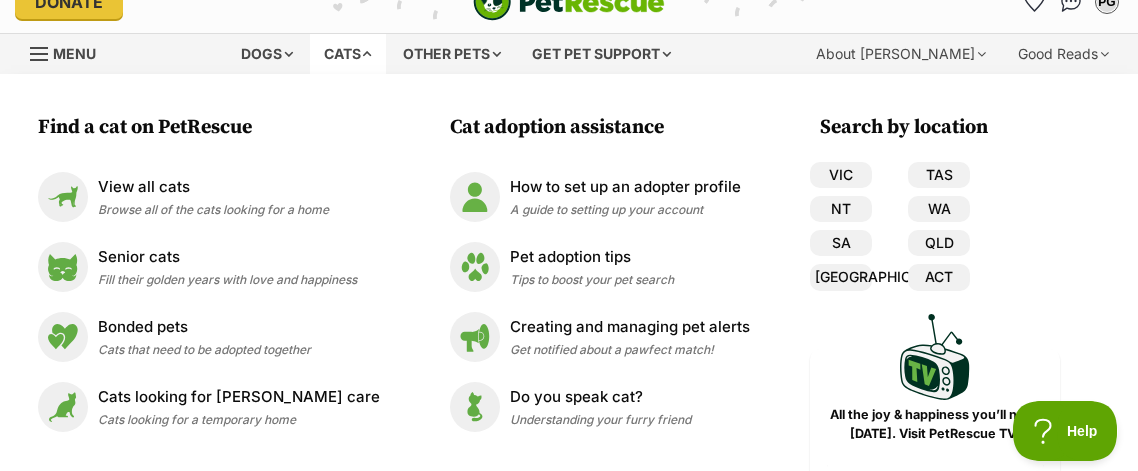 click on "Cats" at bounding box center (348, 54) 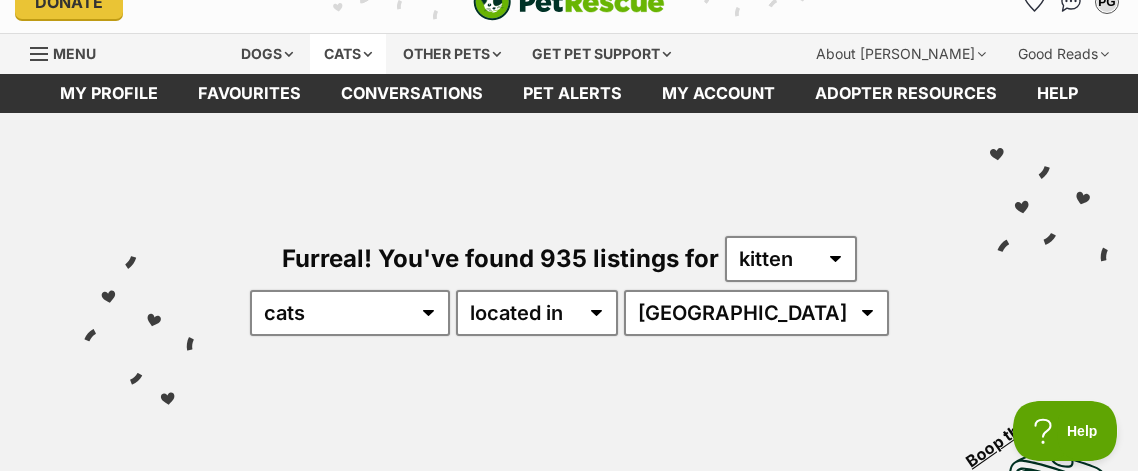 click on "Cats" at bounding box center (348, 54) 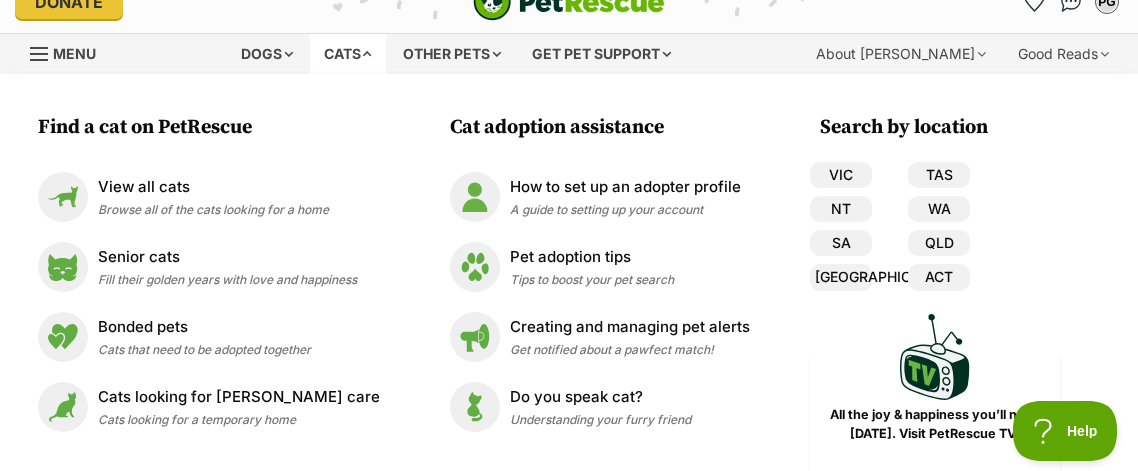 click on "Cats" at bounding box center [348, 54] 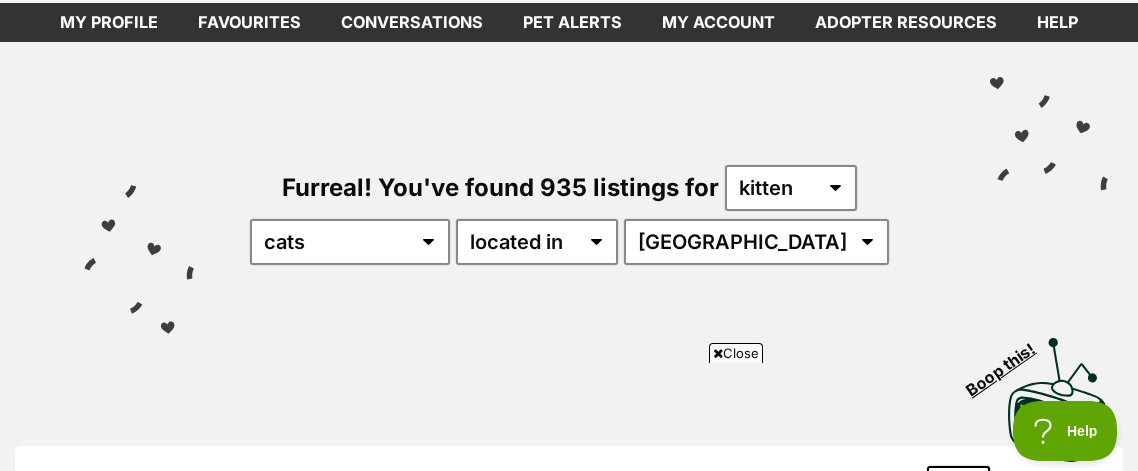 scroll, scrollTop: 102, scrollLeft: 0, axis: vertical 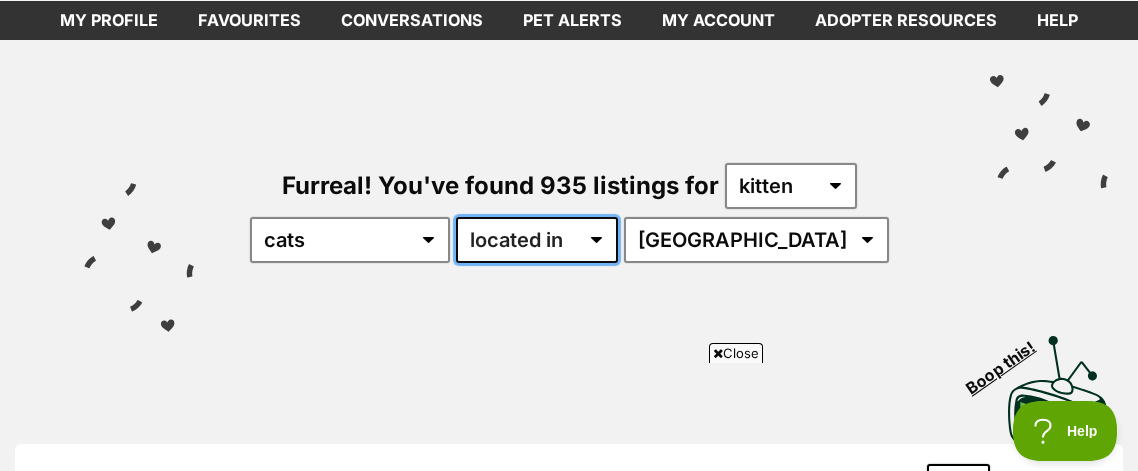 click on "available in
located in" at bounding box center [537, 240] 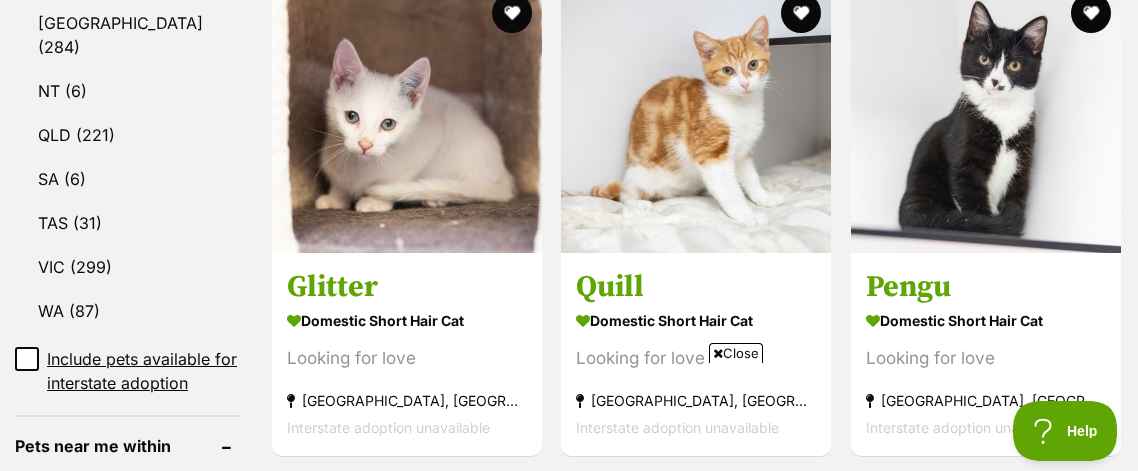 scroll, scrollTop: 1160, scrollLeft: 0, axis: vertical 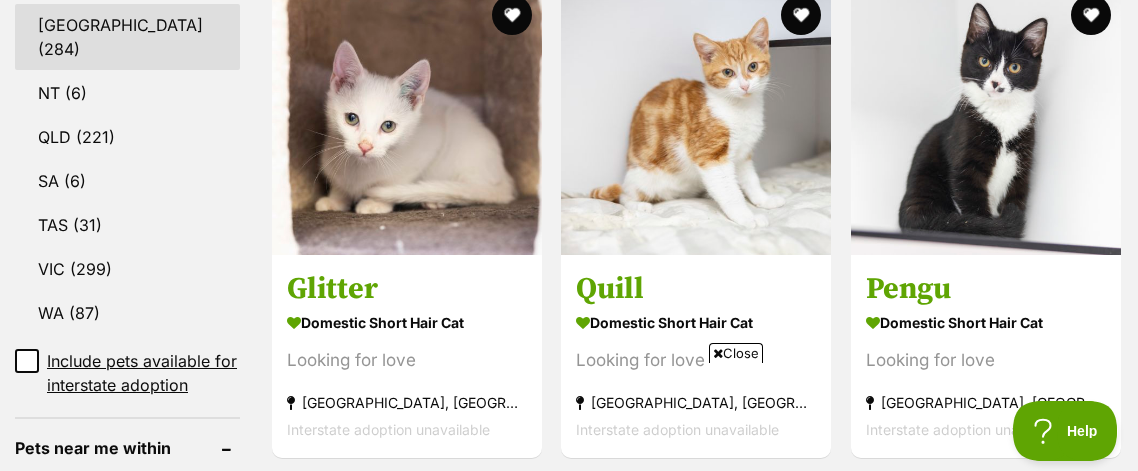 click on "NSW (284)" at bounding box center [127, 37] 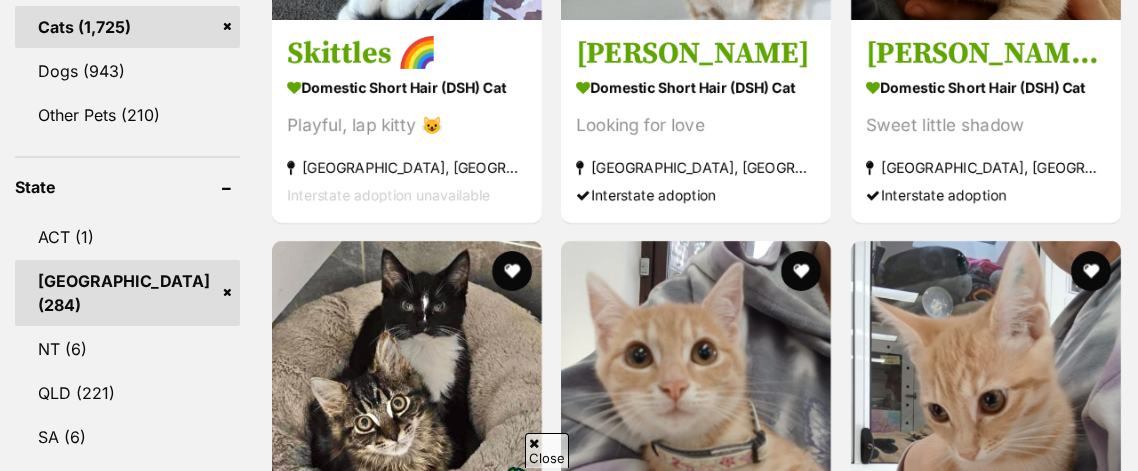 scroll, scrollTop: 0, scrollLeft: 0, axis: both 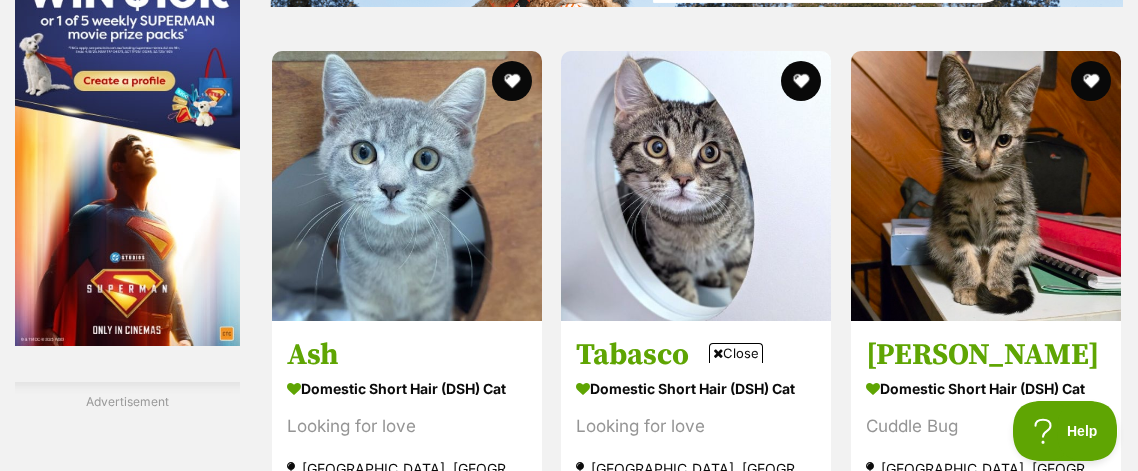 click on "Close" at bounding box center [736, 353] 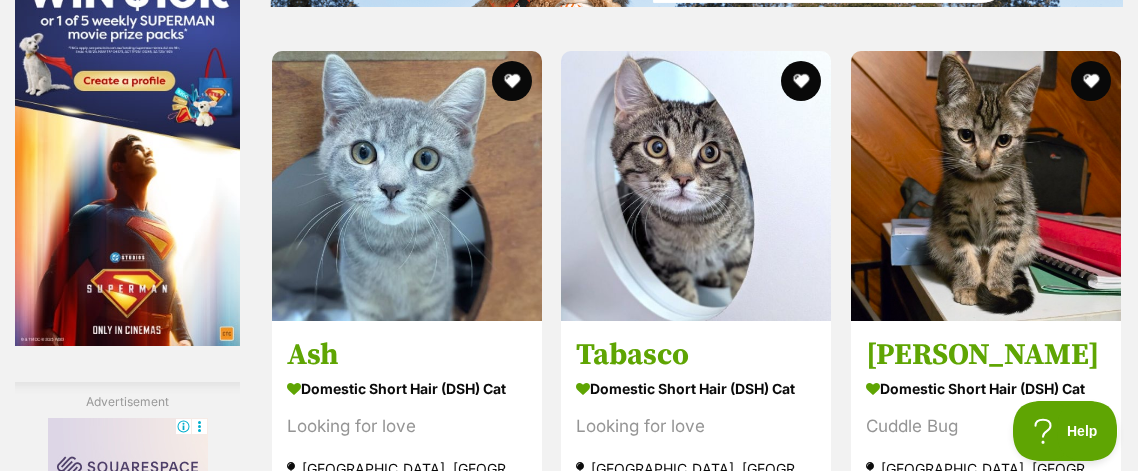 scroll, scrollTop: 3912, scrollLeft: 0, axis: vertical 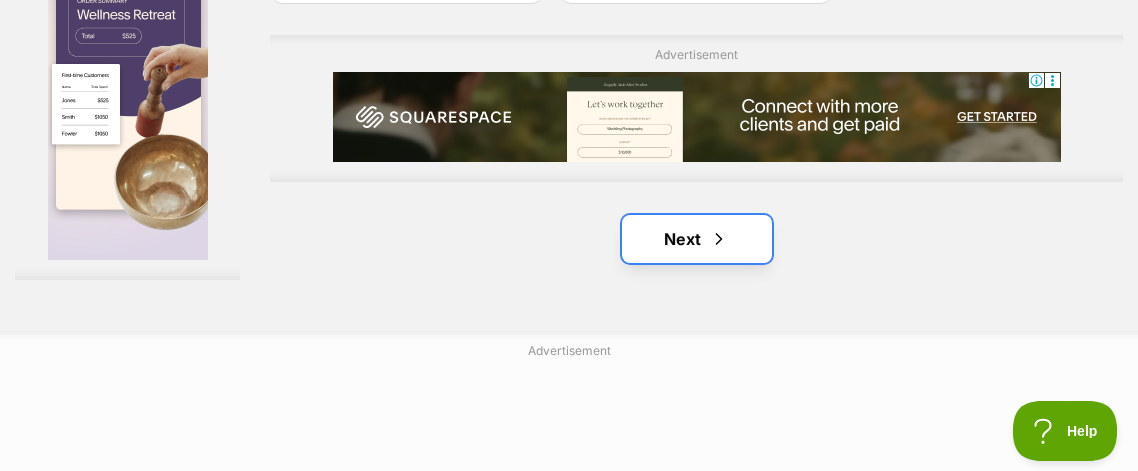 click on "Next" at bounding box center (697, 239) 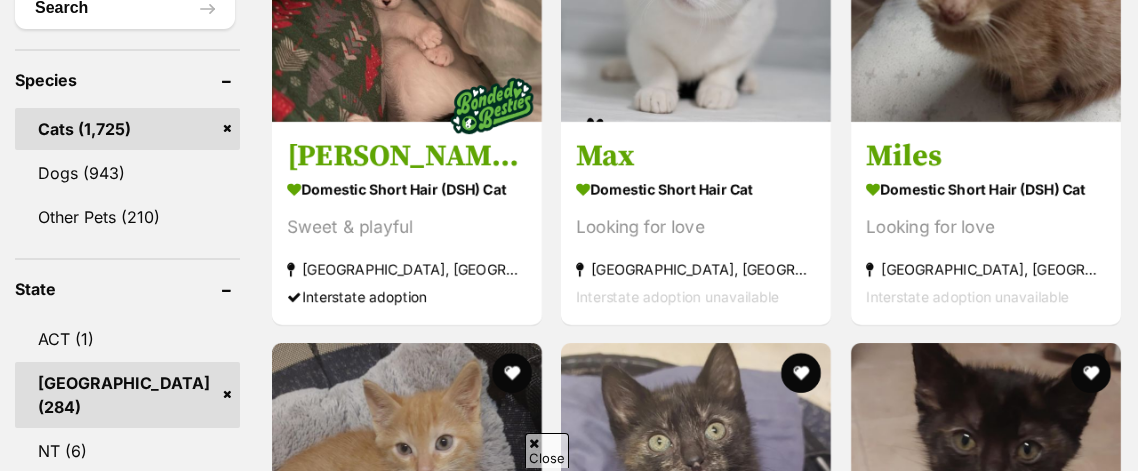 scroll, scrollTop: 1002, scrollLeft: 0, axis: vertical 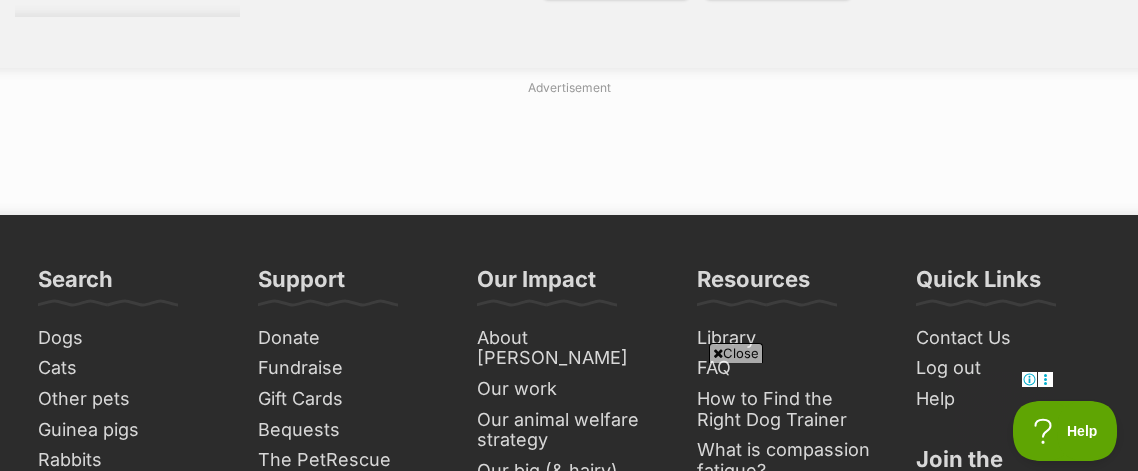 click on "Close" at bounding box center [736, 353] 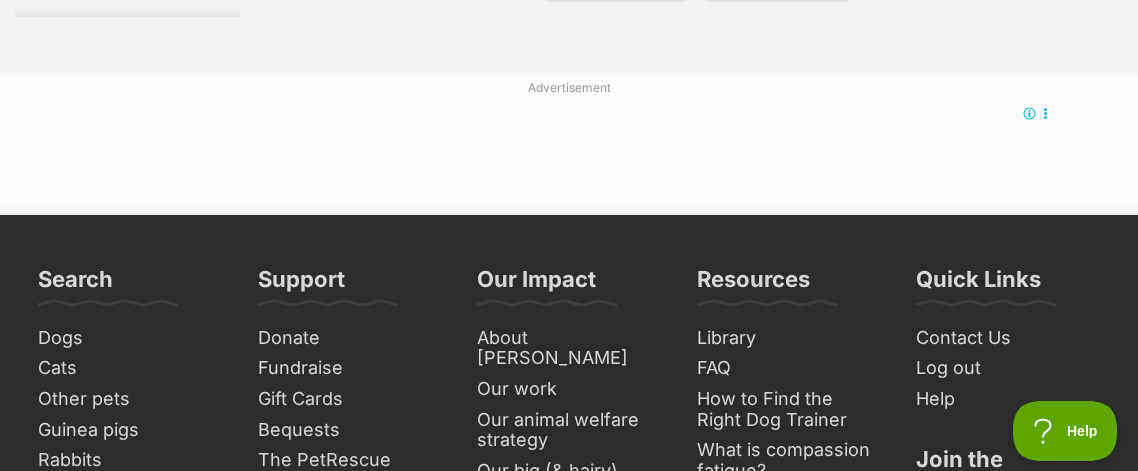 scroll, scrollTop: 0, scrollLeft: 0, axis: both 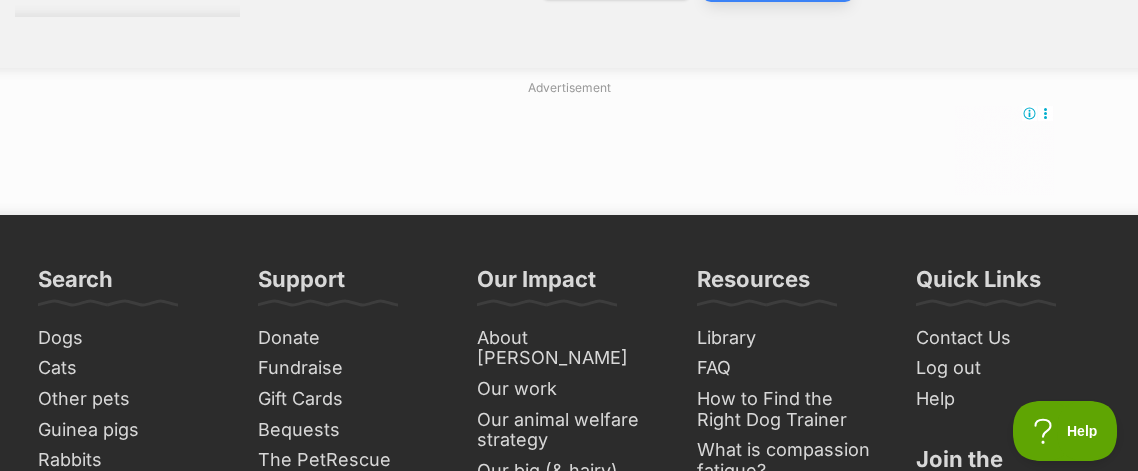 click on "Next" at bounding box center (778, -24) 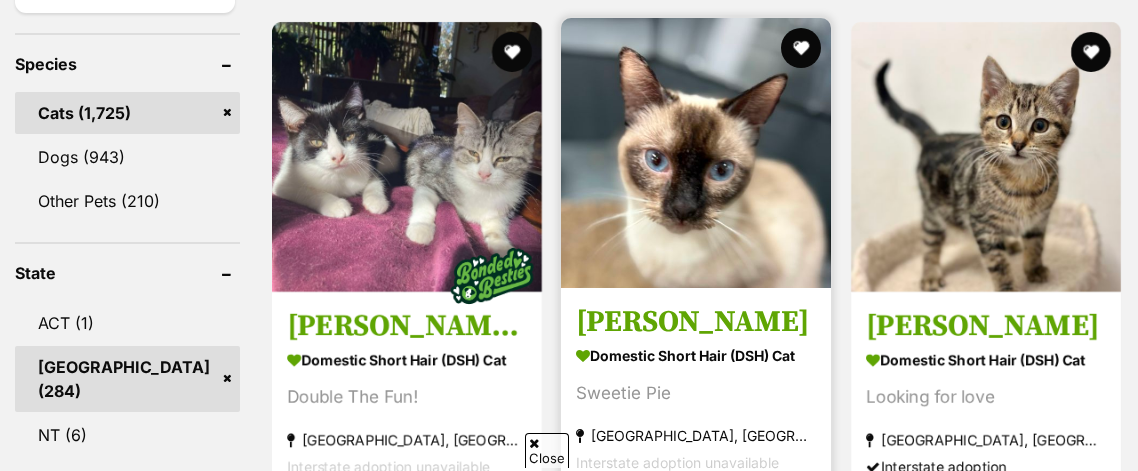 scroll, scrollTop: 0, scrollLeft: 0, axis: both 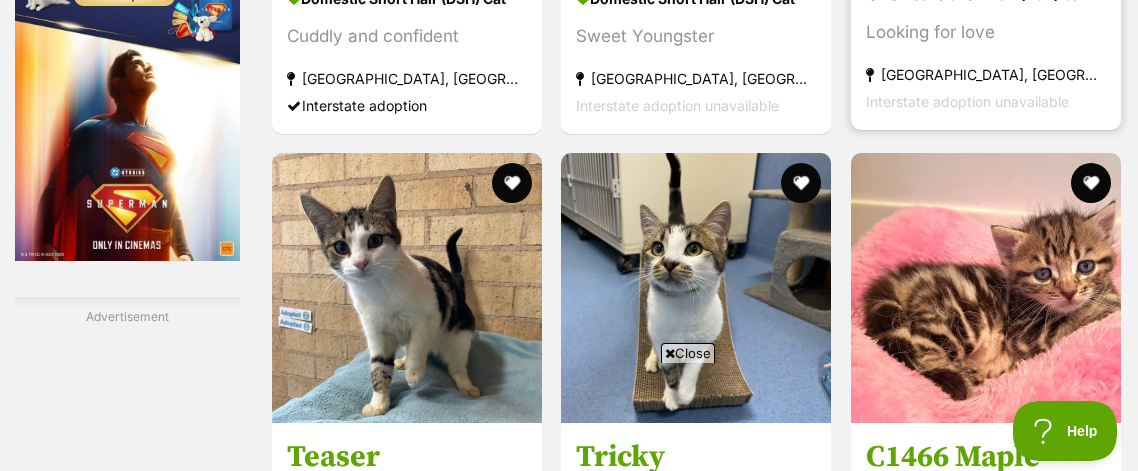 click on "C1467 Myrtle" at bounding box center (986, -39) 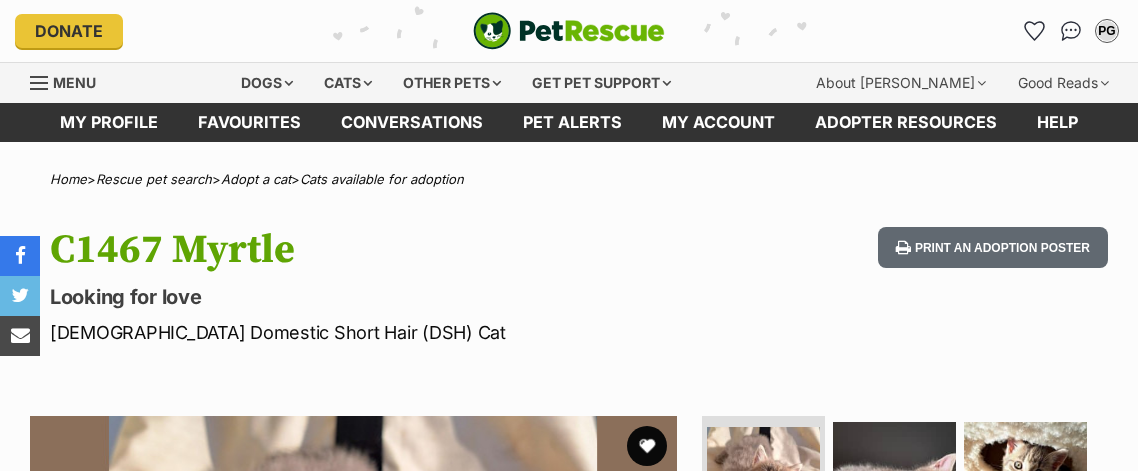 scroll, scrollTop: 0, scrollLeft: 0, axis: both 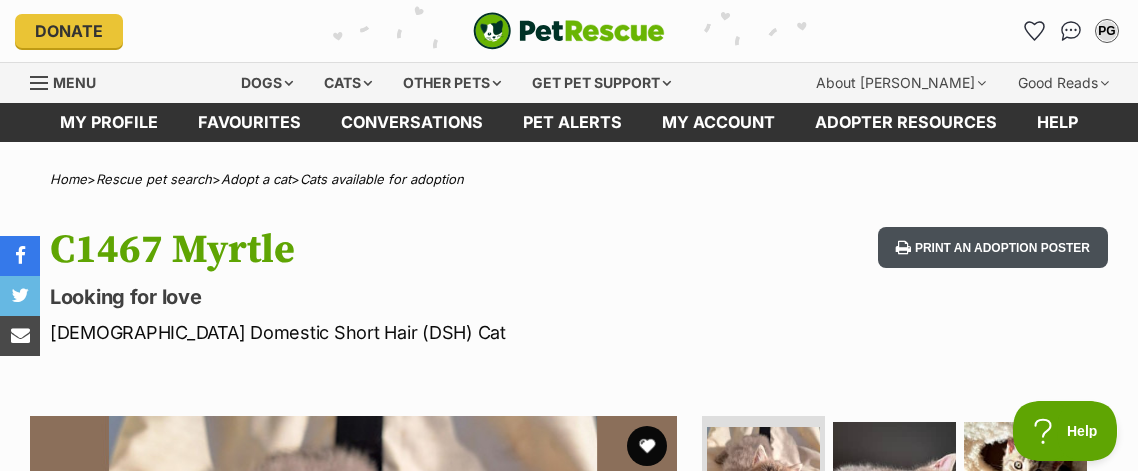 click on "Print an adoption poster" at bounding box center (993, 247) 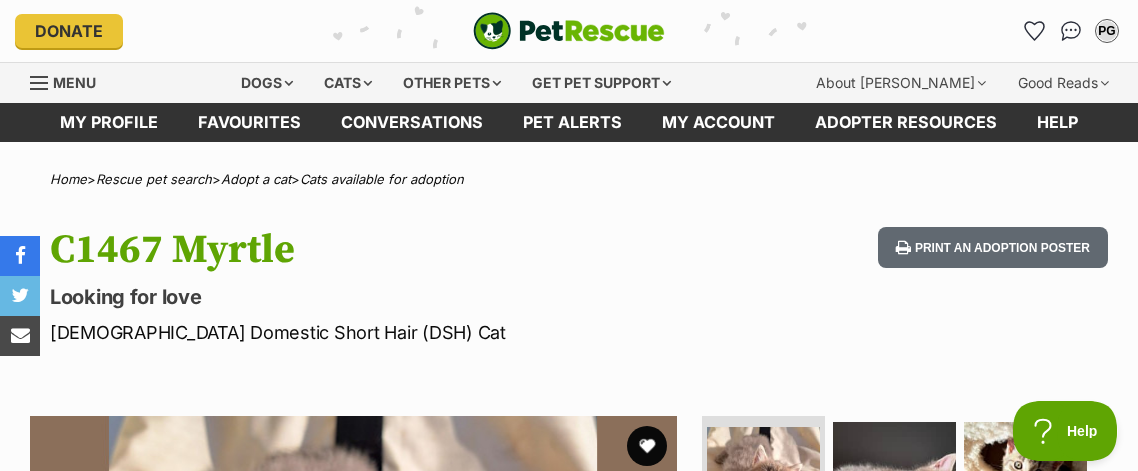 scroll, scrollTop: 0, scrollLeft: 0, axis: both 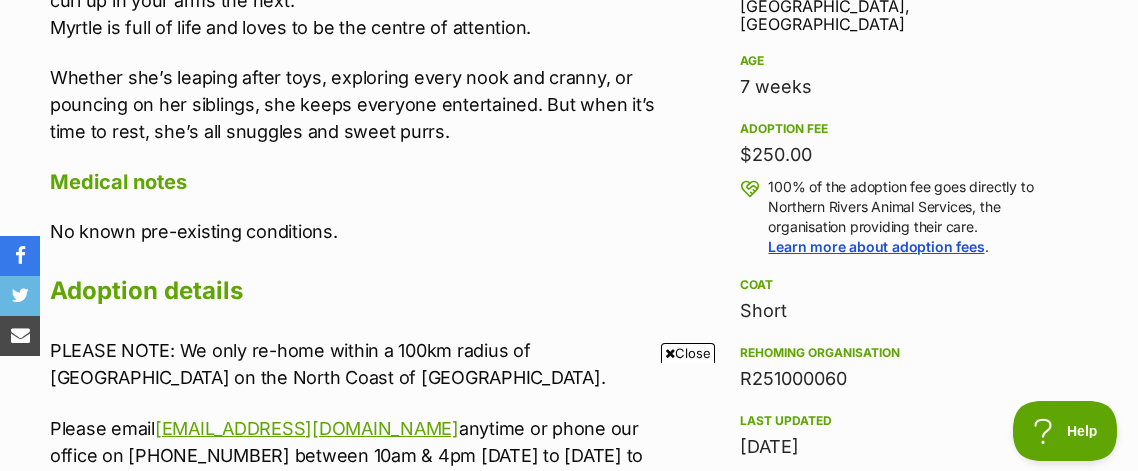 click on "Close" at bounding box center [688, 353] 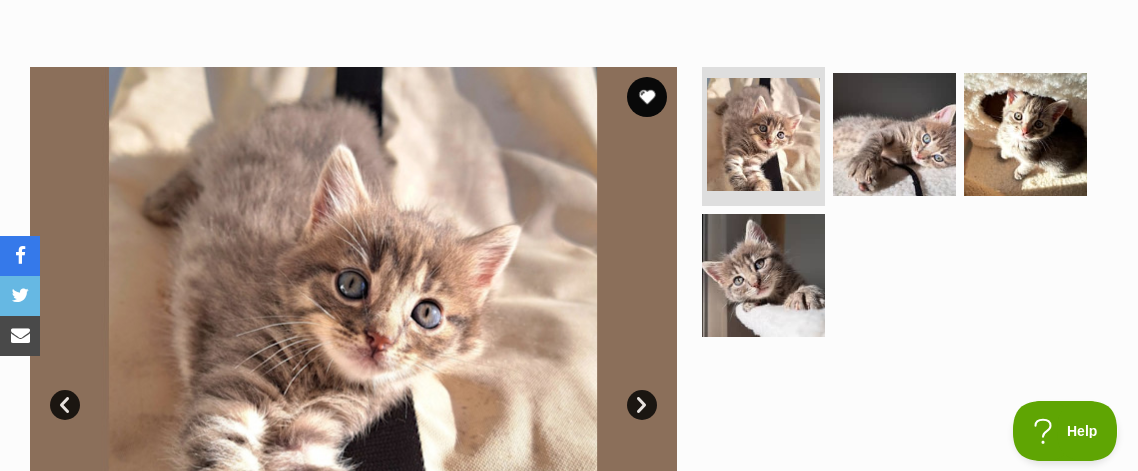 scroll, scrollTop: 365, scrollLeft: 0, axis: vertical 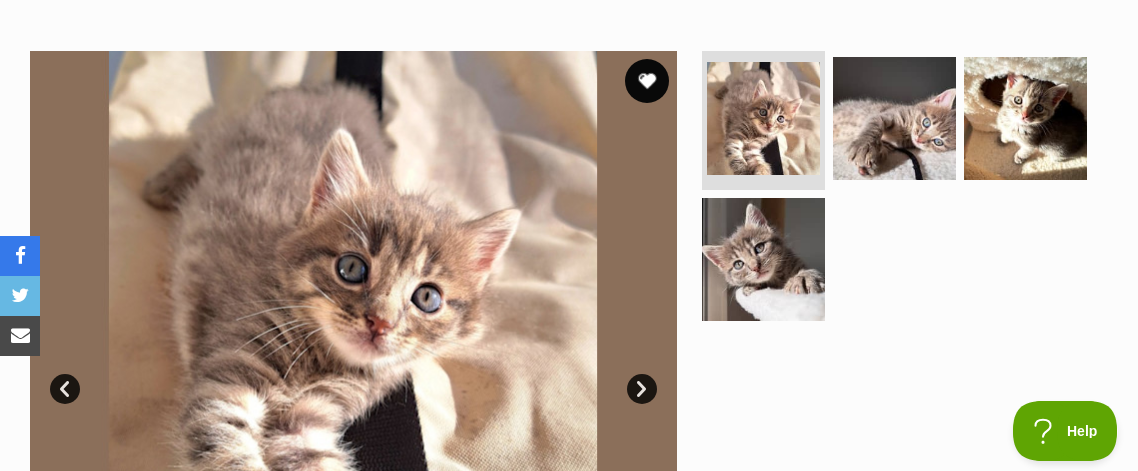 click at bounding box center [647, 81] 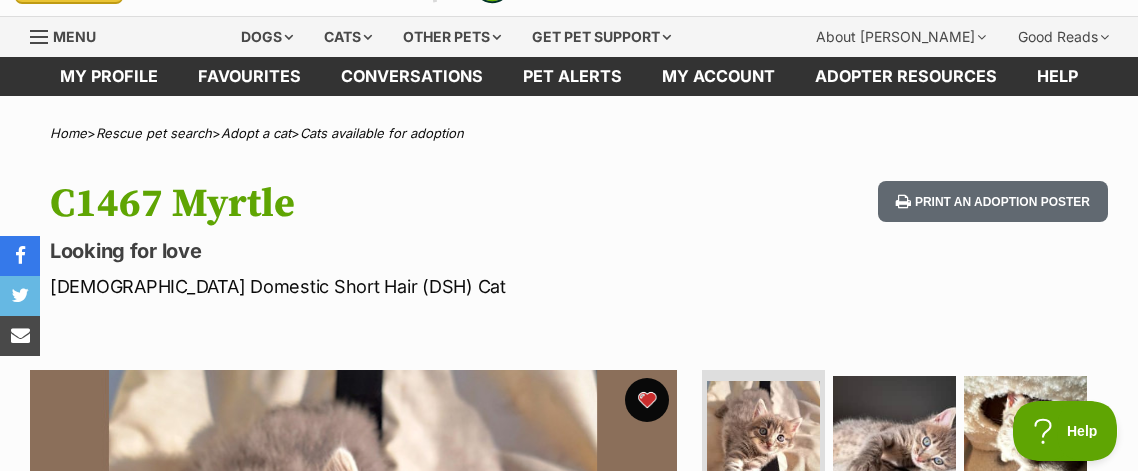 scroll, scrollTop: 0, scrollLeft: 0, axis: both 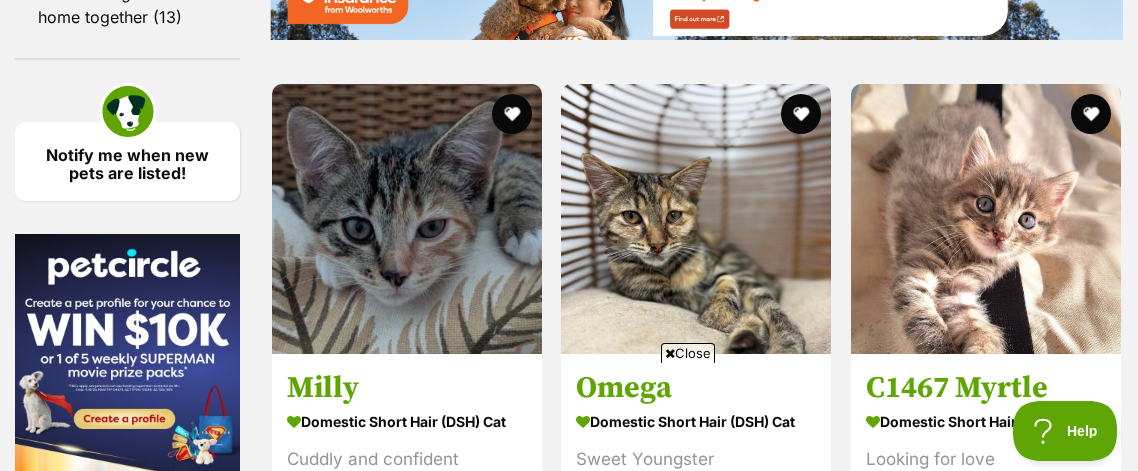 click at bounding box center (1091, 602) 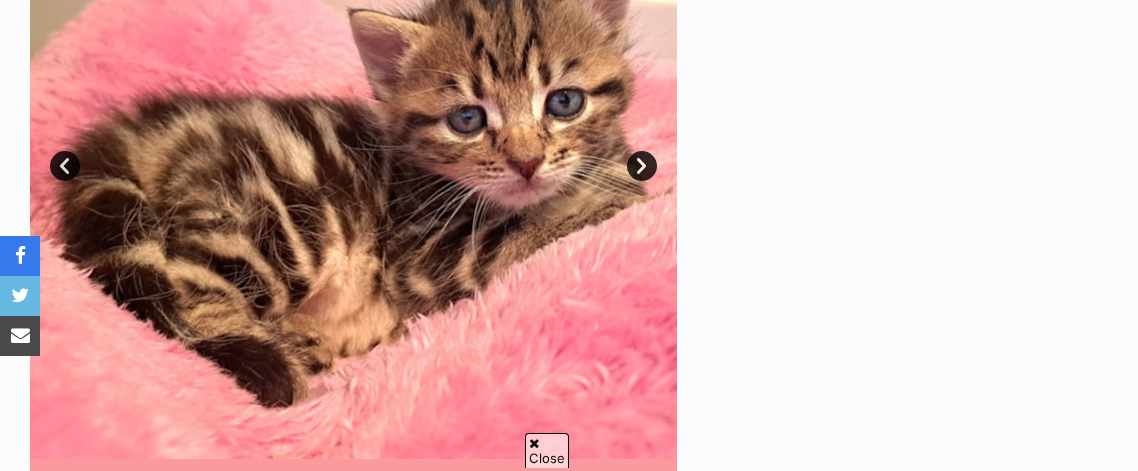 scroll, scrollTop: 1118, scrollLeft: 0, axis: vertical 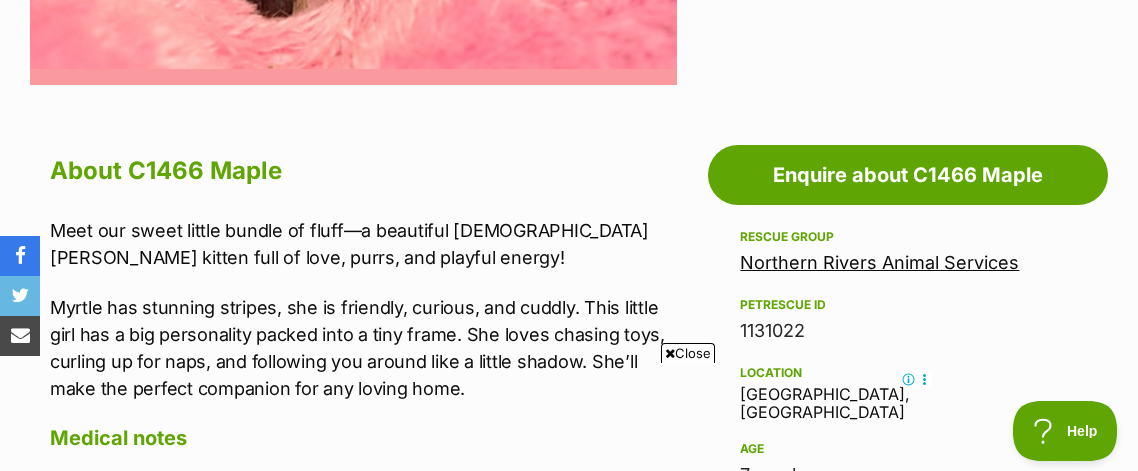 click on "Close" at bounding box center (688, 353) 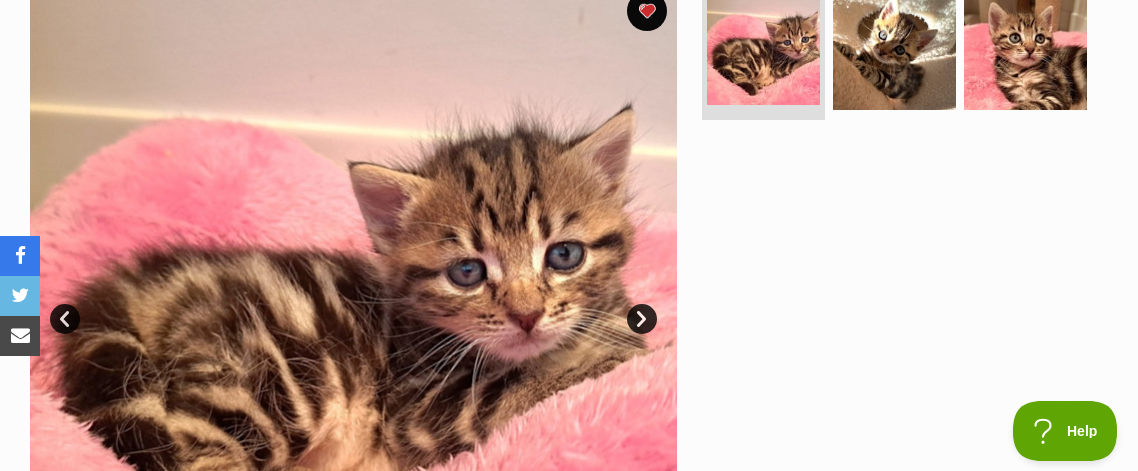 scroll, scrollTop: 434, scrollLeft: 0, axis: vertical 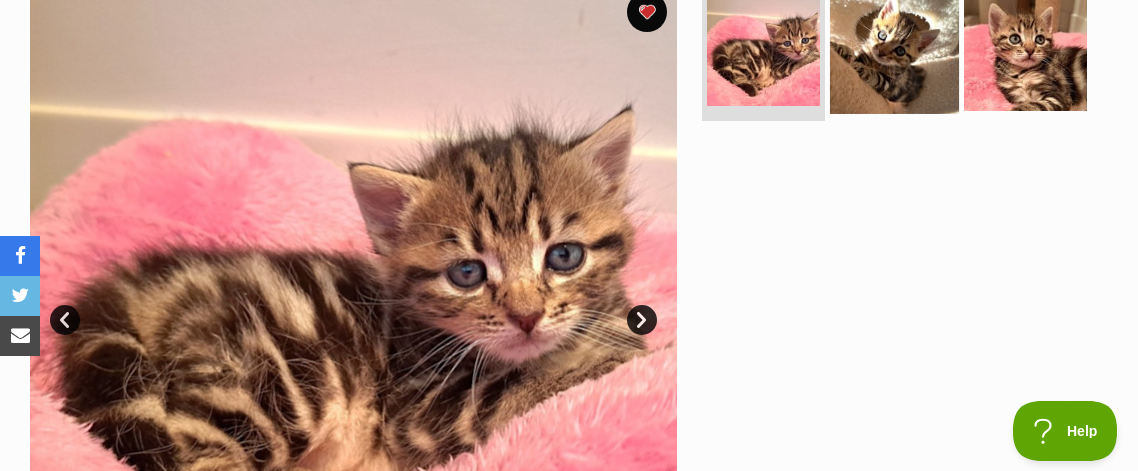 click at bounding box center (894, 49) 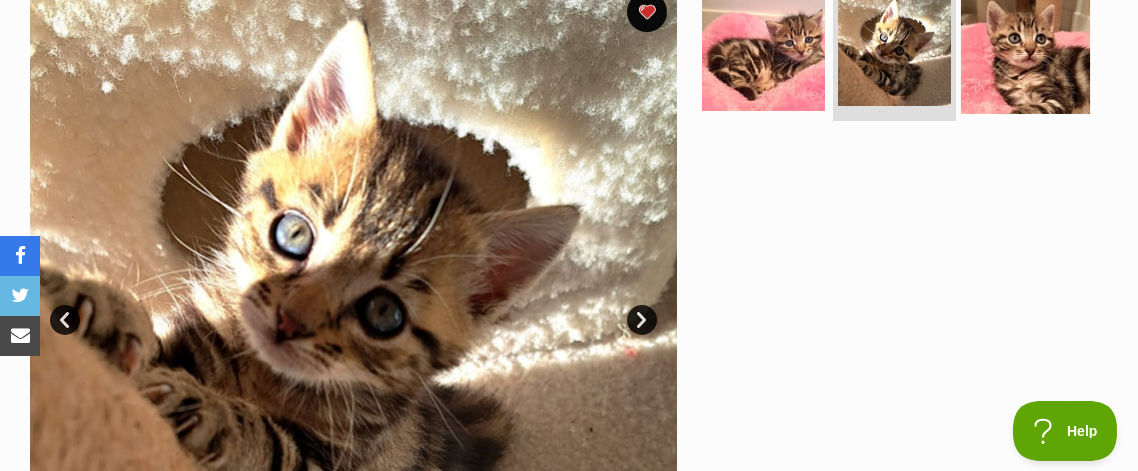 click at bounding box center (1025, 49) 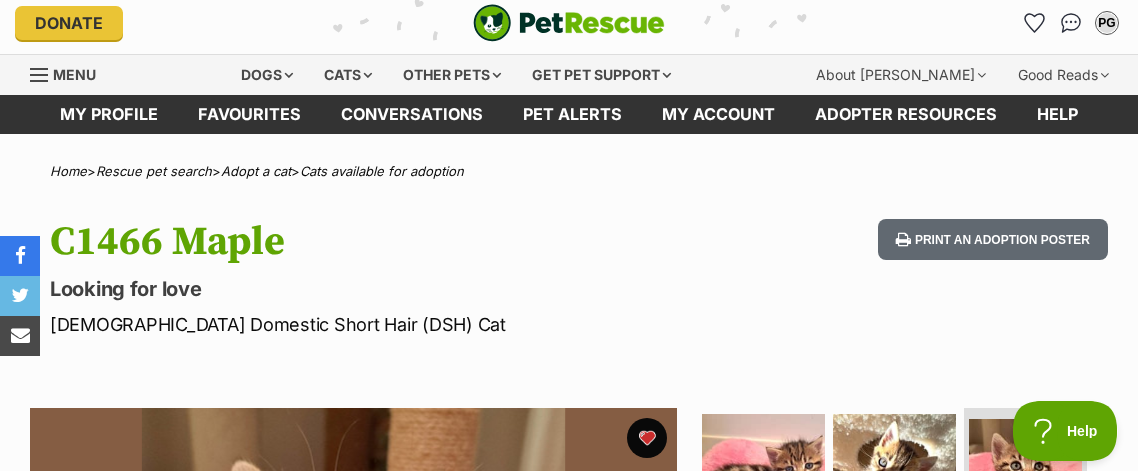 scroll, scrollTop: 0, scrollLeft: 0, axis: both 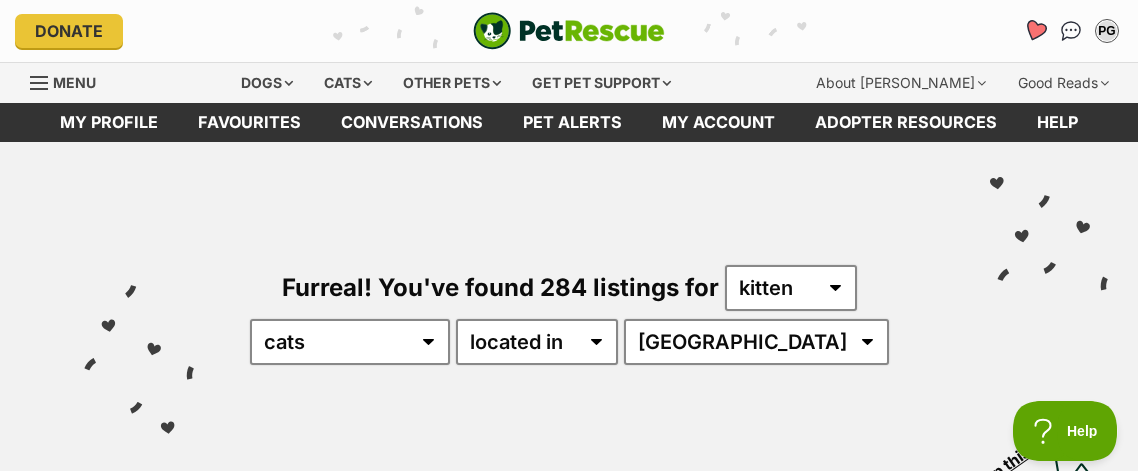 click 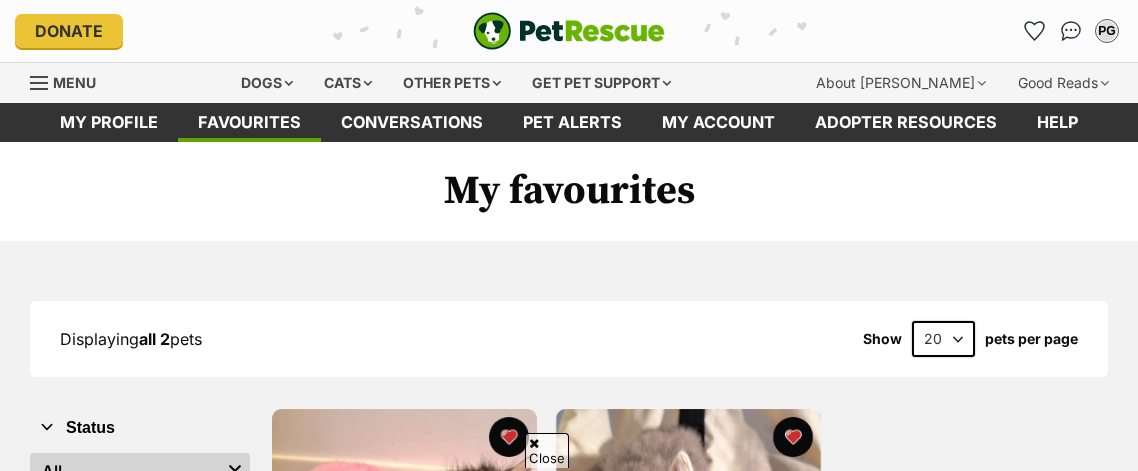 scroll, scrollTop: 413, scrollLeft: 0, axis: vertical 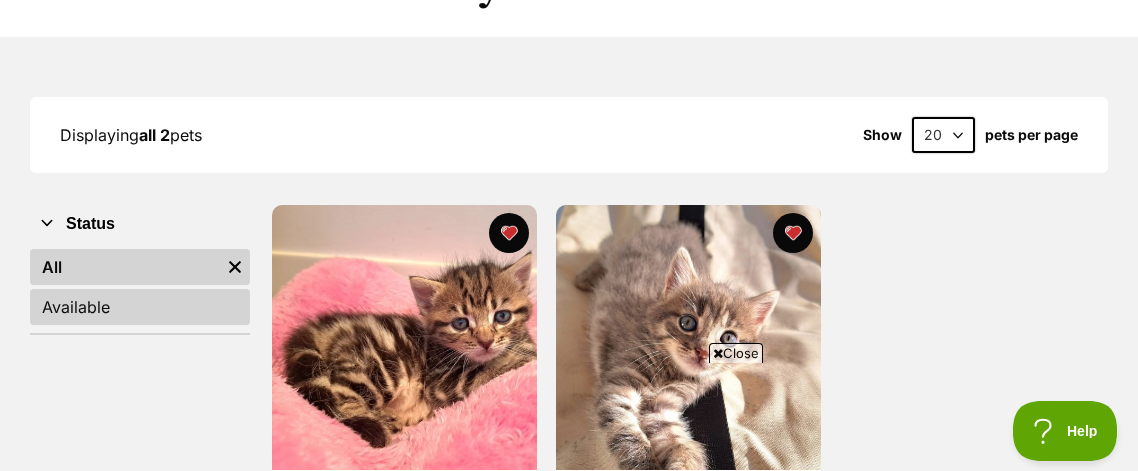 click on "Available" at bounding box center [140, 307] 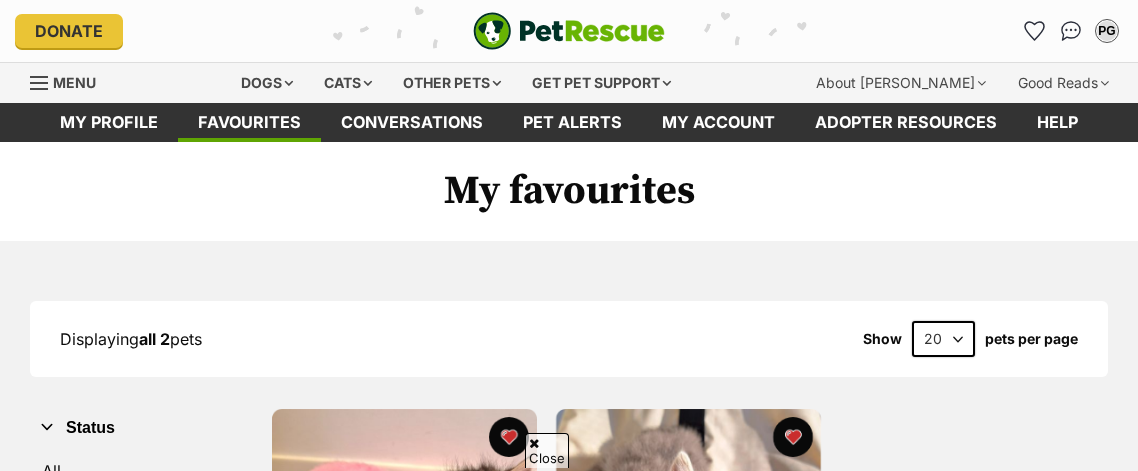 scroll, scrollTop: 329, scrollLeft: 0, axis: vertical 